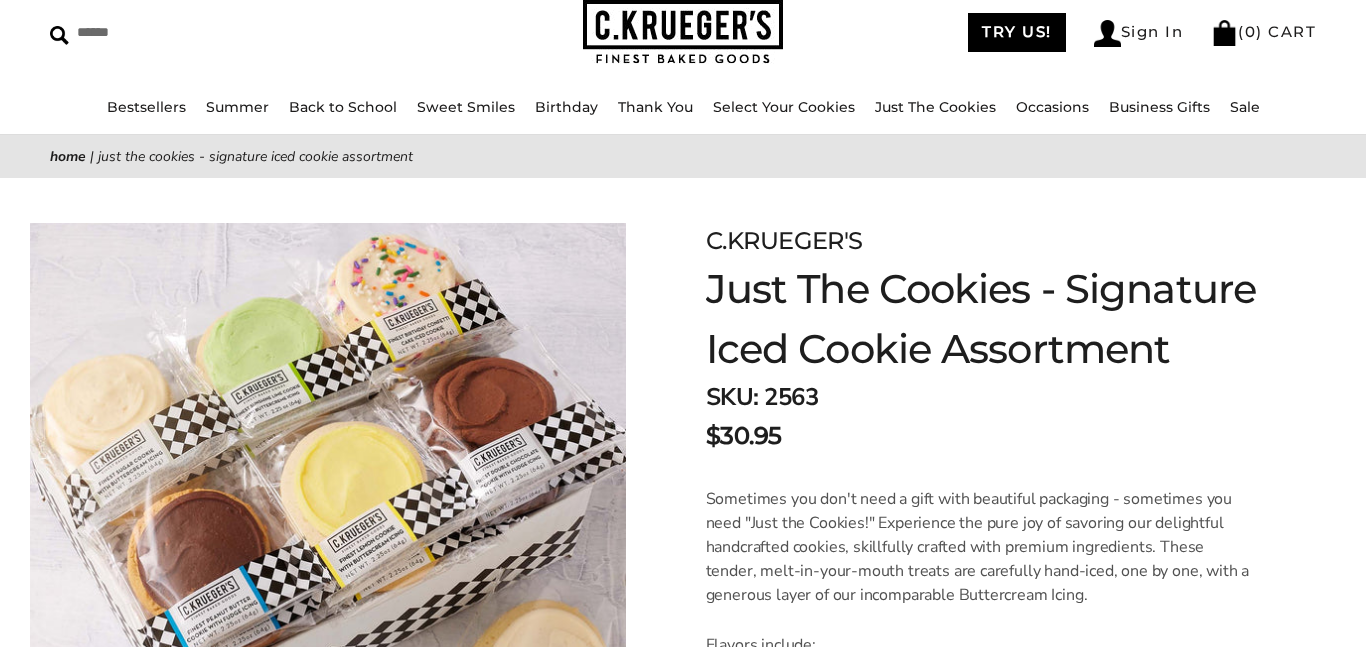 scroll, scrollTop: 0, scrollLeft: 0, axis: both 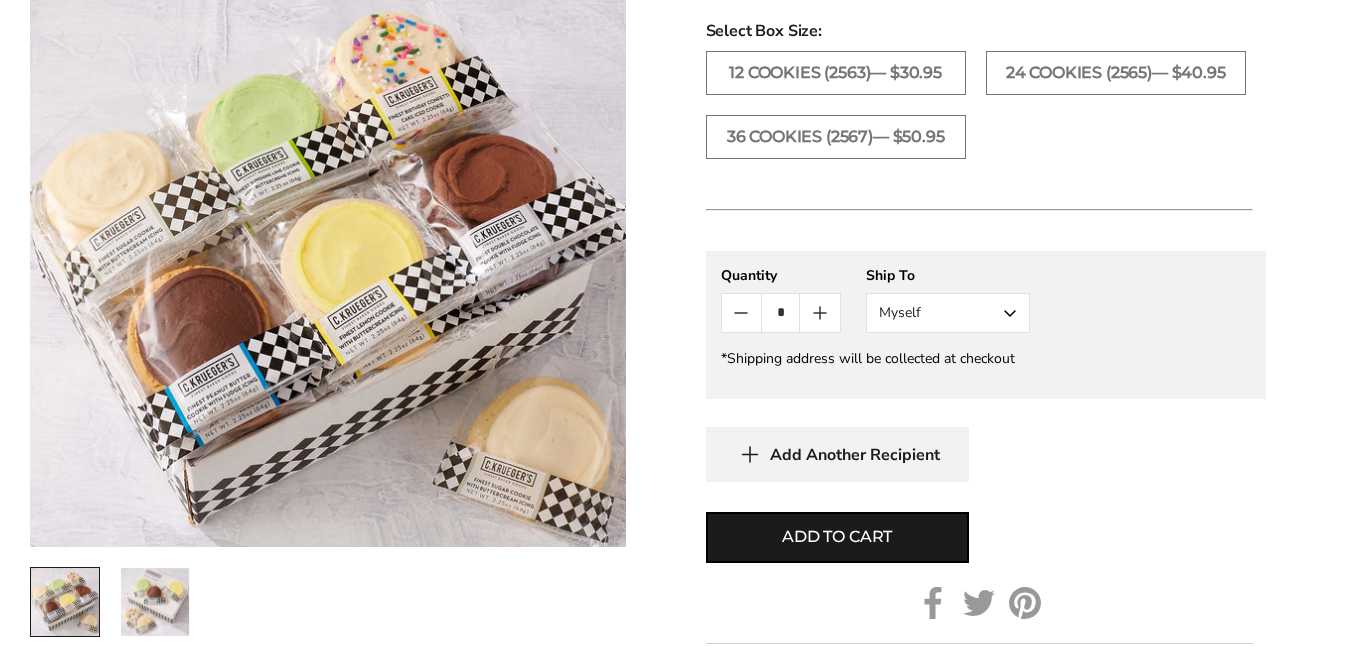 click on "24 COOKIES (2565)— $40.95" at bounding box center [1116, 73] 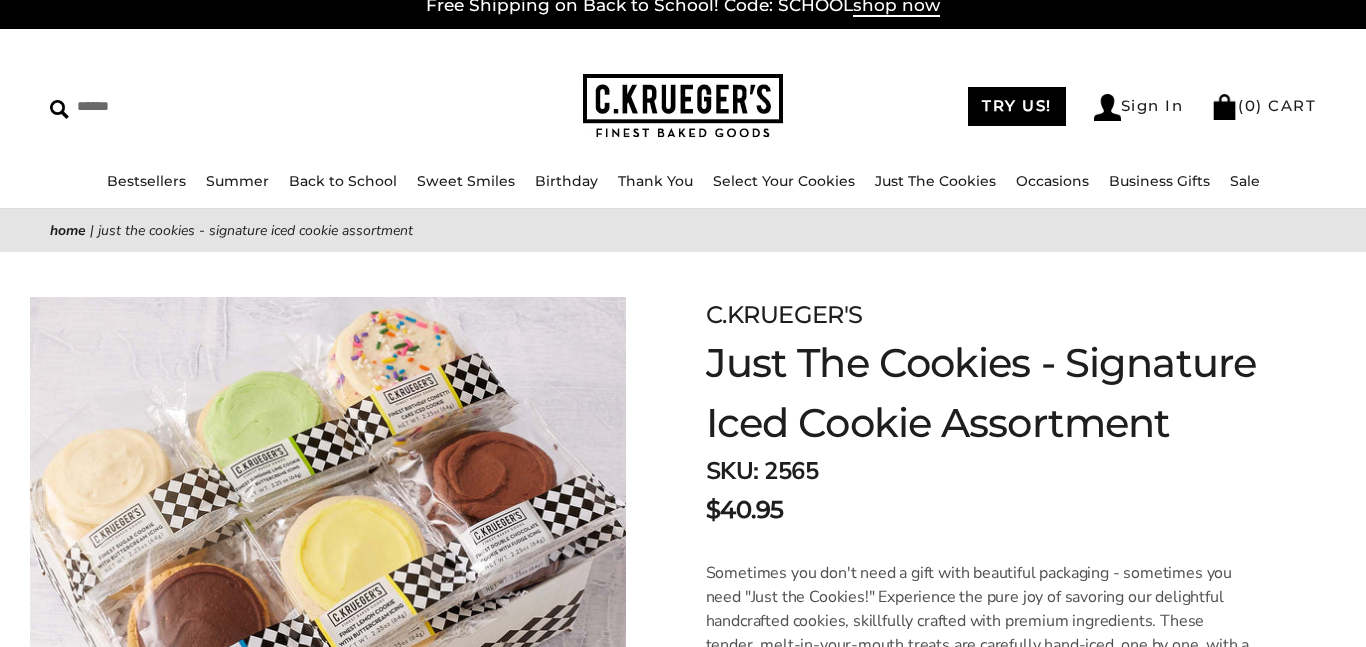 scroll, scrollTop: 0, scrollLeft: 0, axis: both 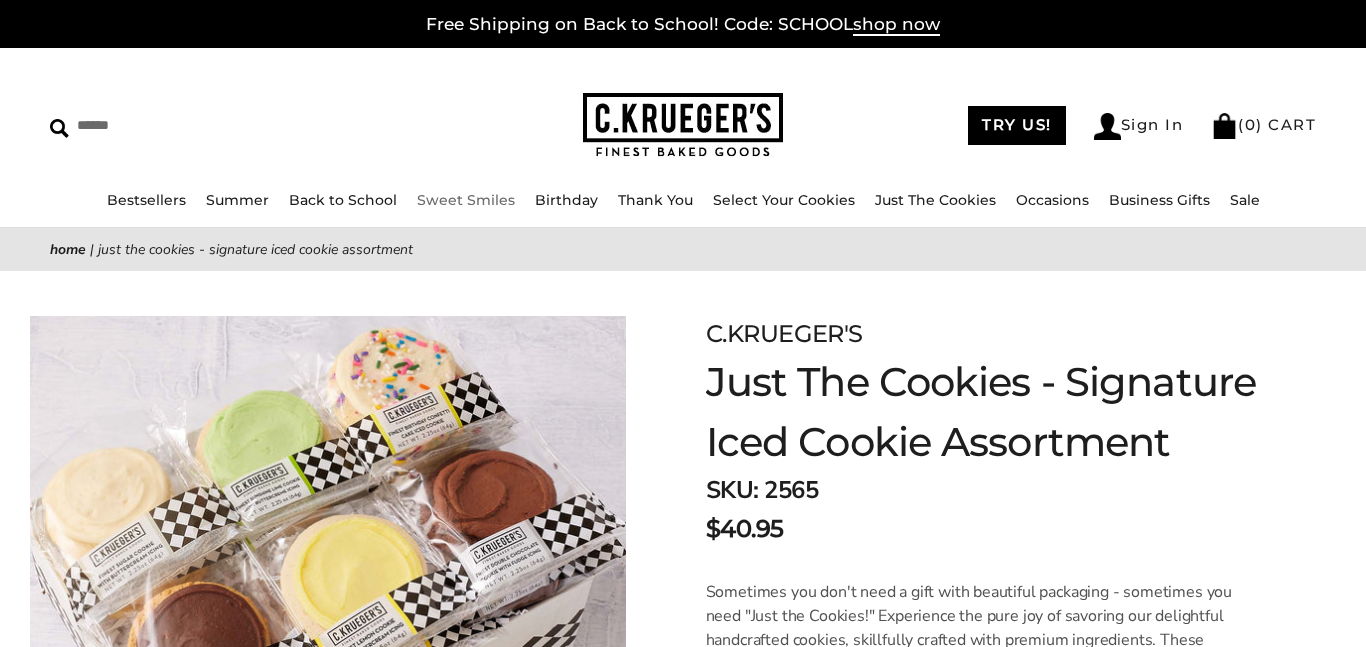 click on "Sweet Smiles" at bounding box center [466, 200] 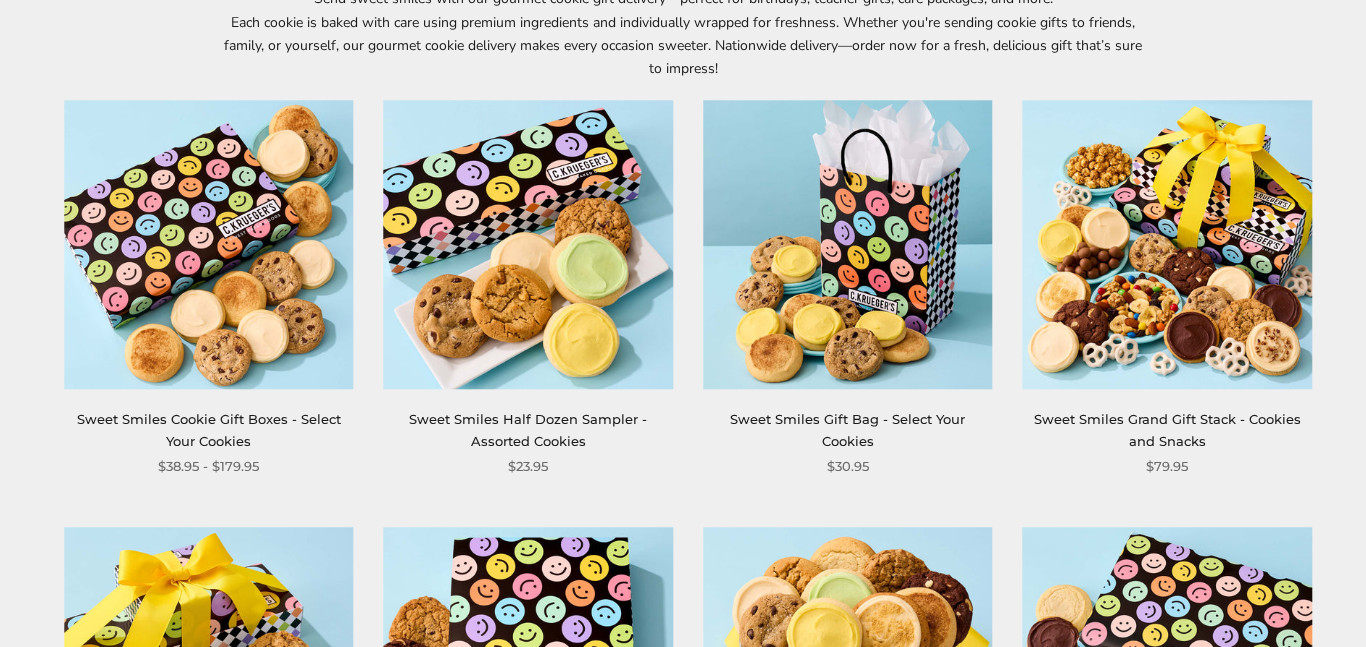 scroll, scrollTop: 340, scrollLeft: 0, axis: vertical 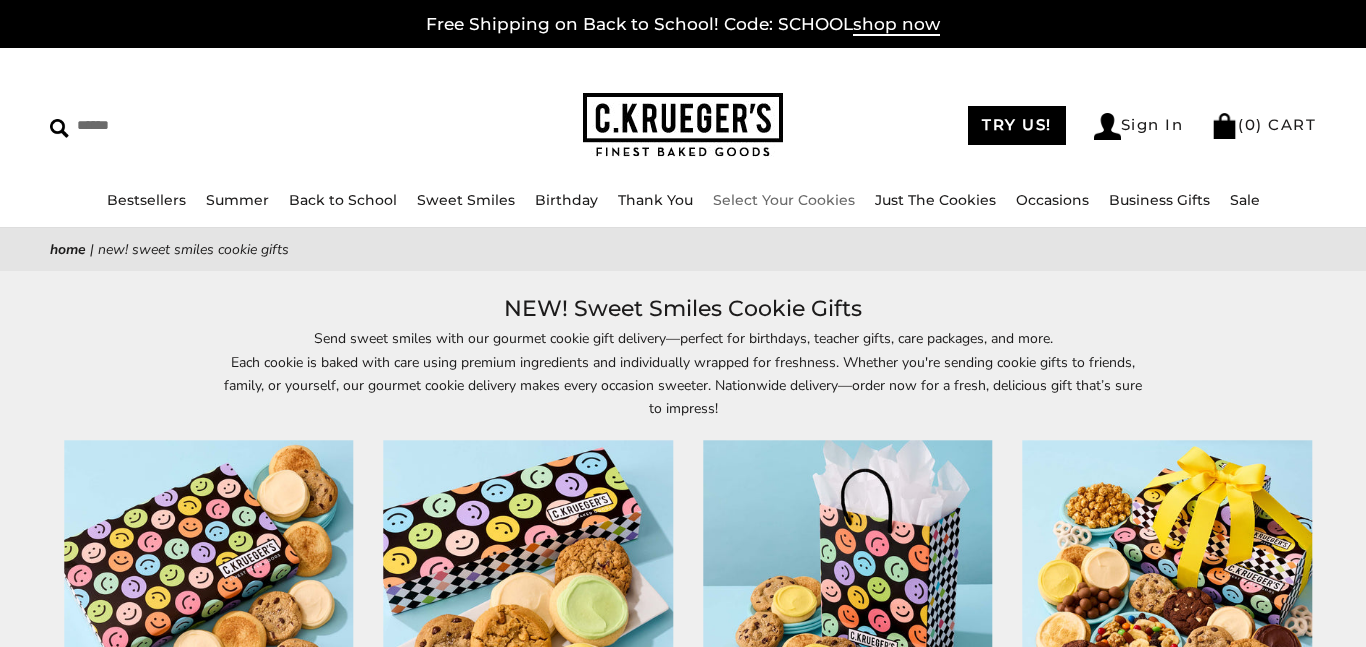 click on "Select Your Cookies" at bounding box center [784, 200] 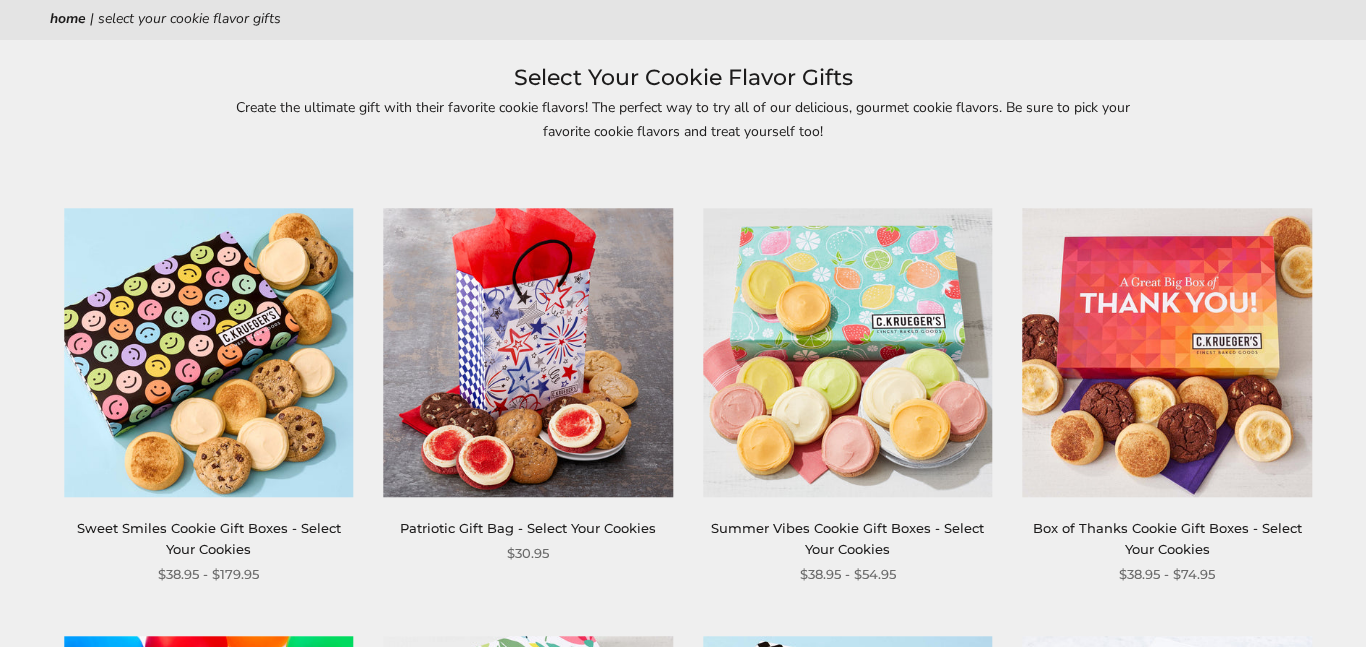 scroll, scrollTop: 232, scrollLeft: 0, axis: vertical 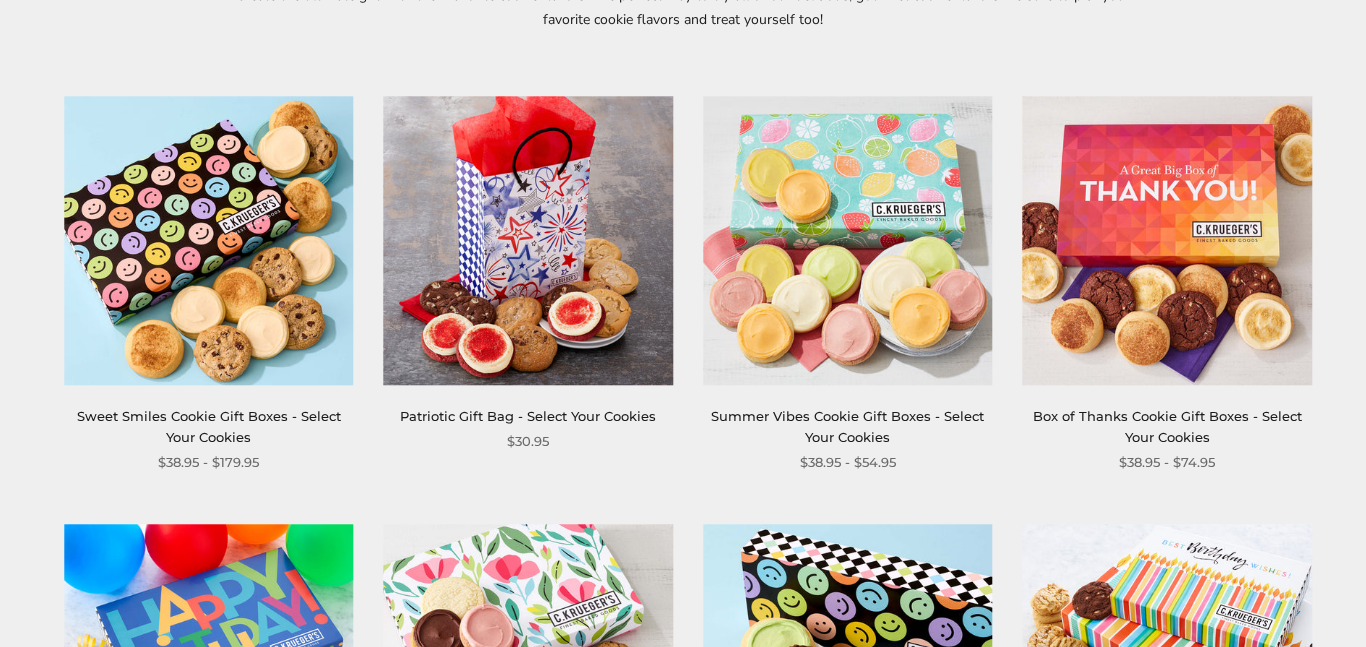 click on "Summer Vibes Cookie Gift Boxes - Select Your Cookies" at bounding box center [847, 426] 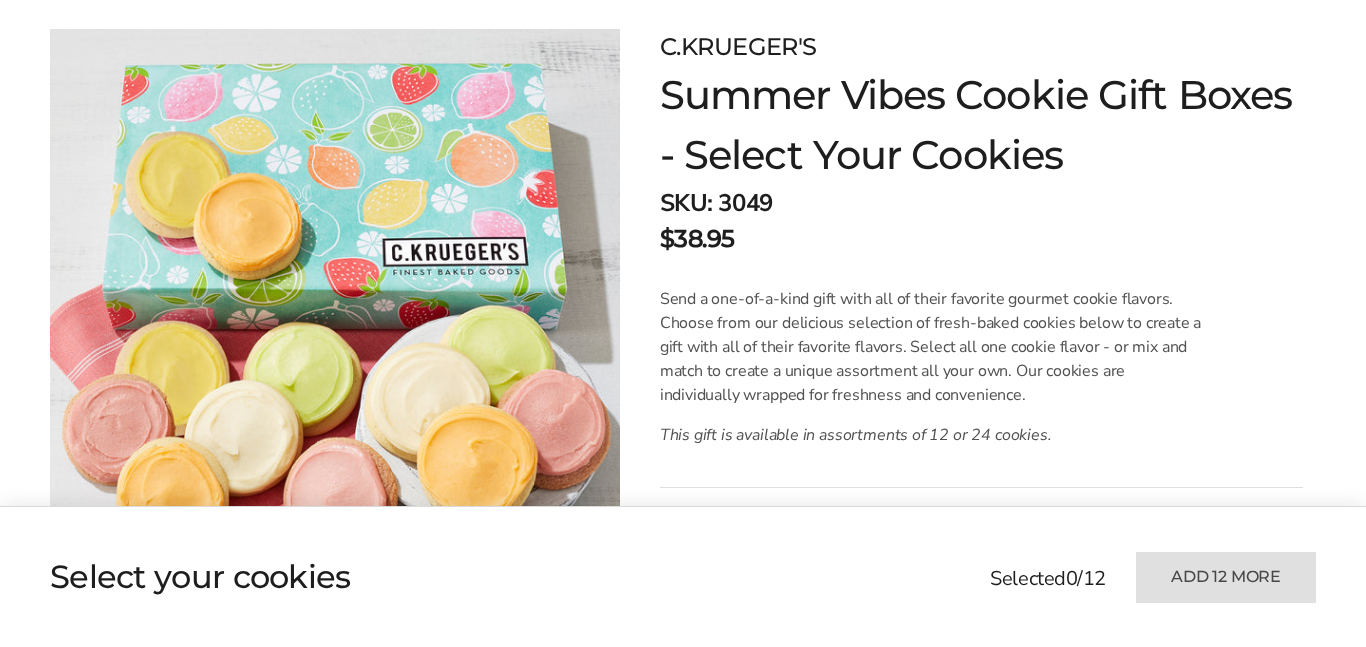 scroll, scrollTop: 0, scrollLeft: 0, axis: both 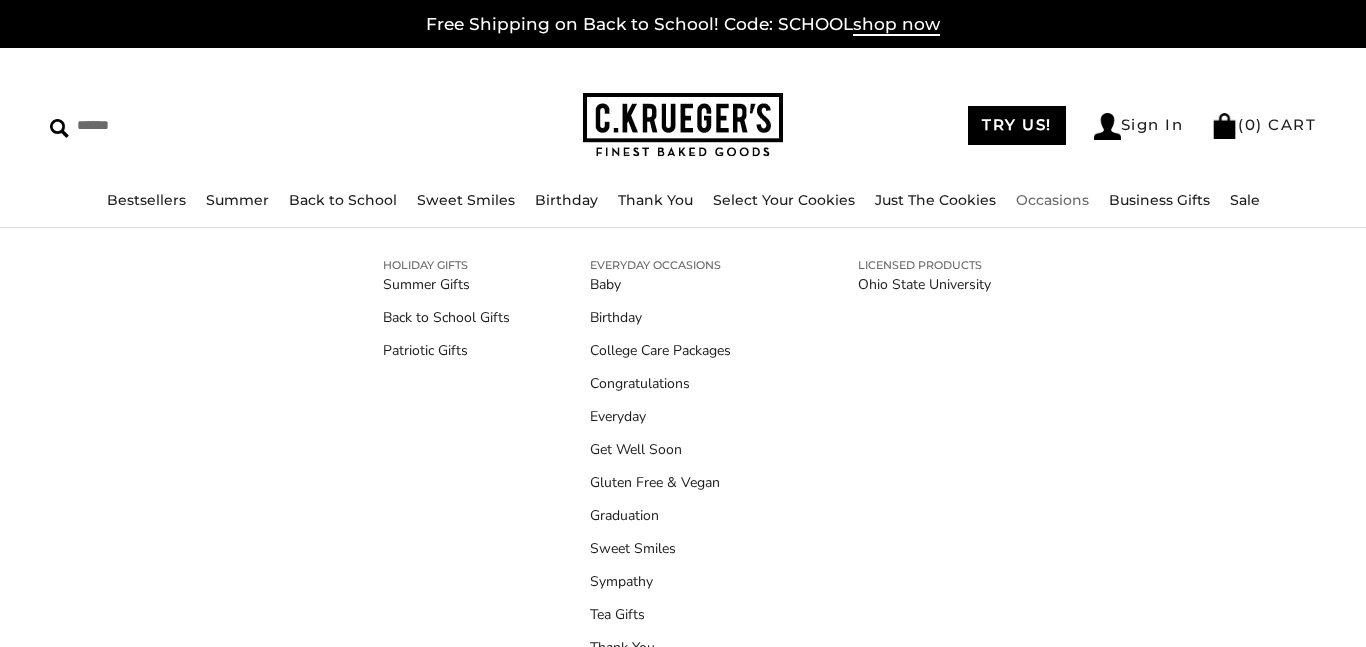 click on "Occasions" at bounding box center [1052, 200] 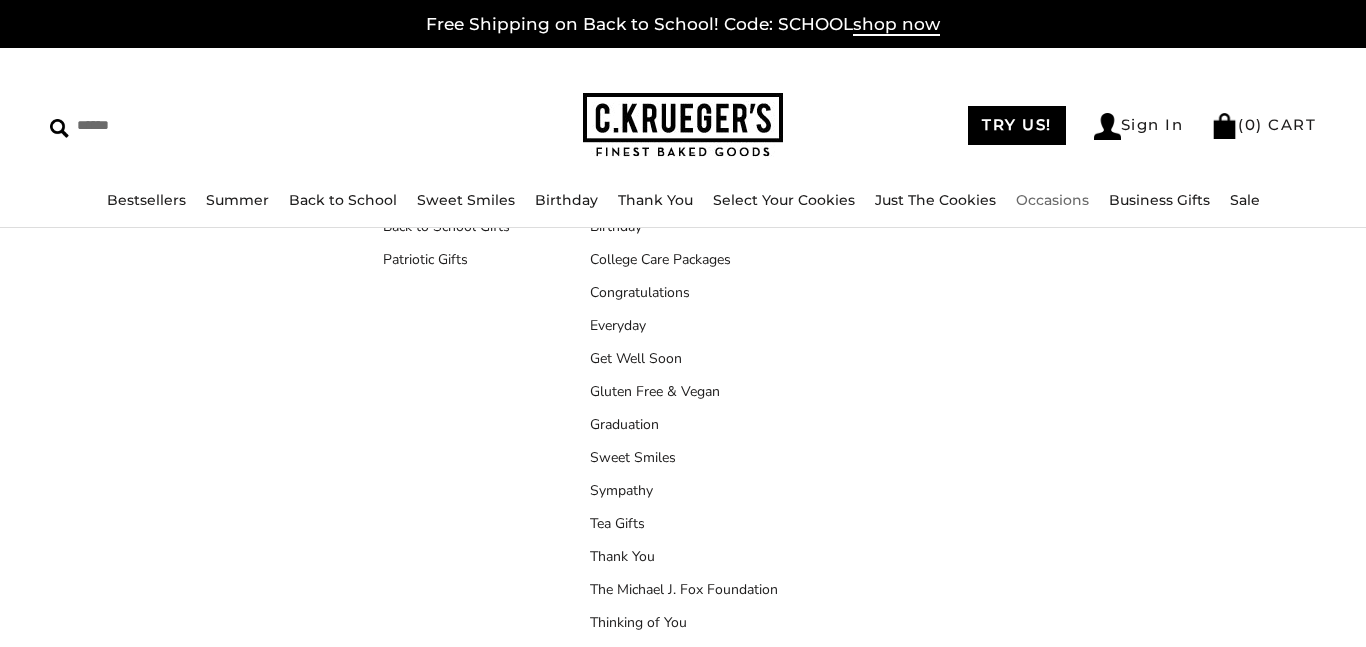 scroll, scrollTop: 90, scrollLeft: 0, axis: vertical 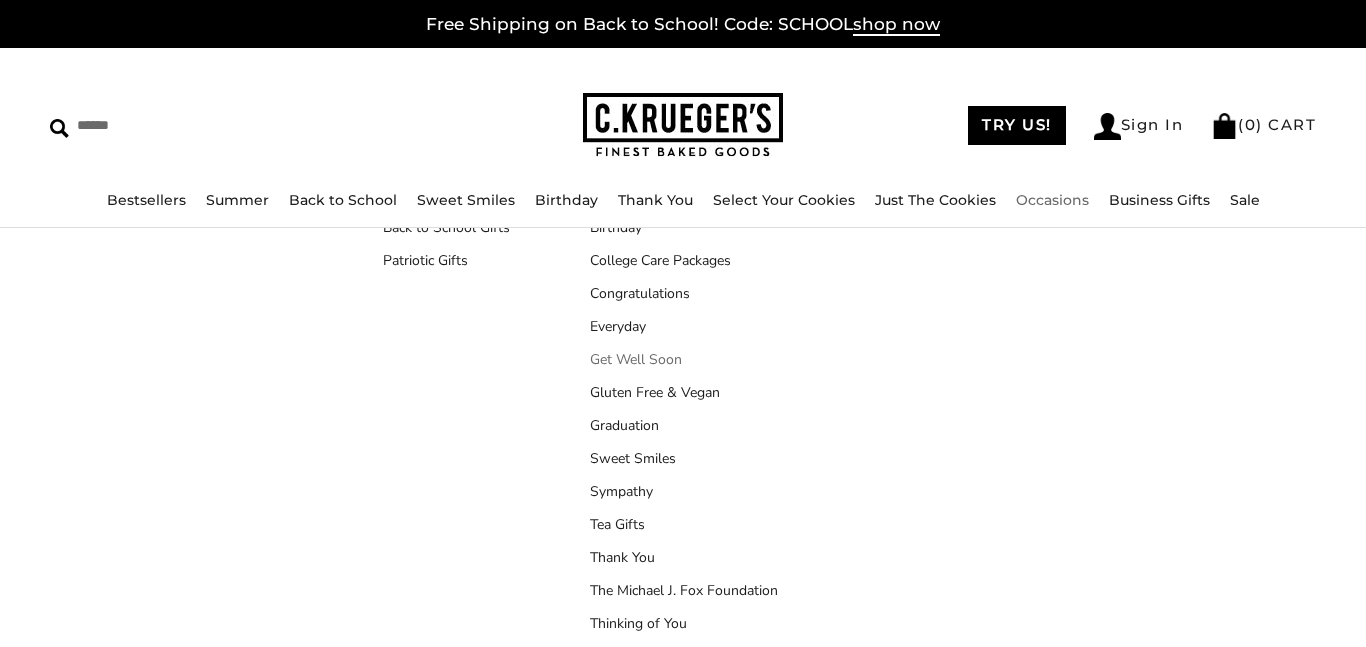 click on "Get Well Soon" at bounding box center (684, 359) 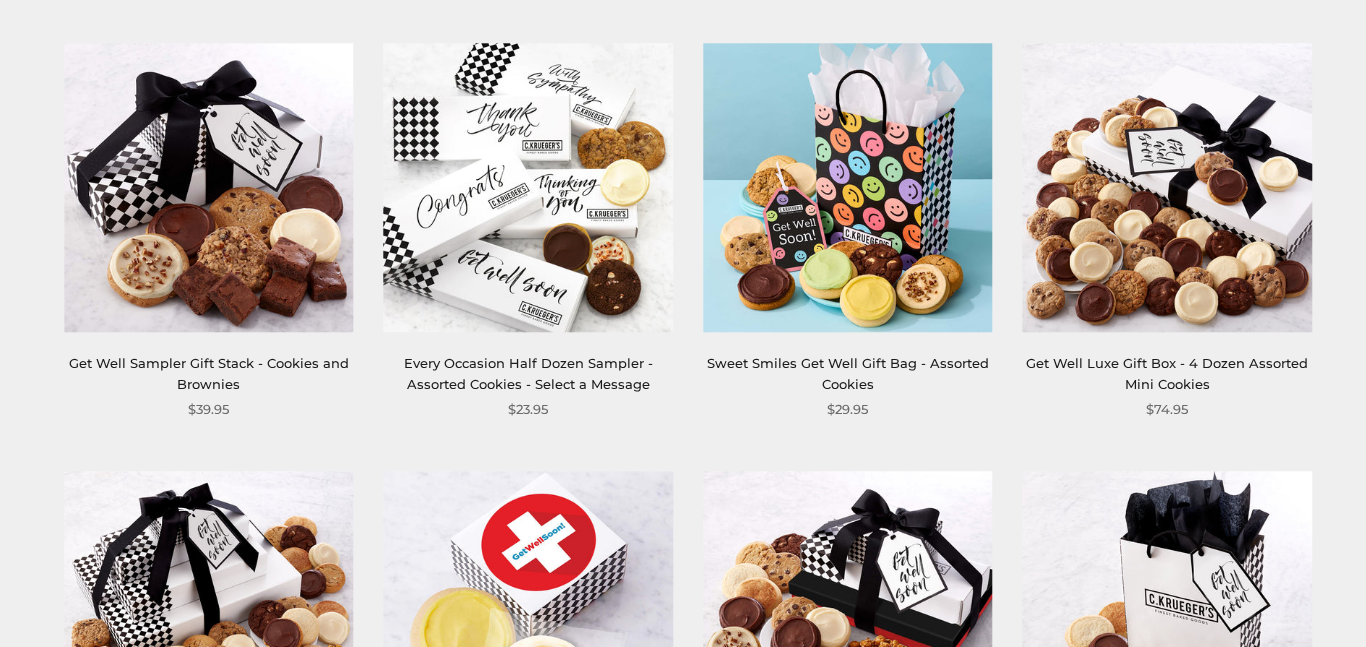 scroll, scrollTop: 396, scrollLeft: 0, axis: vertical 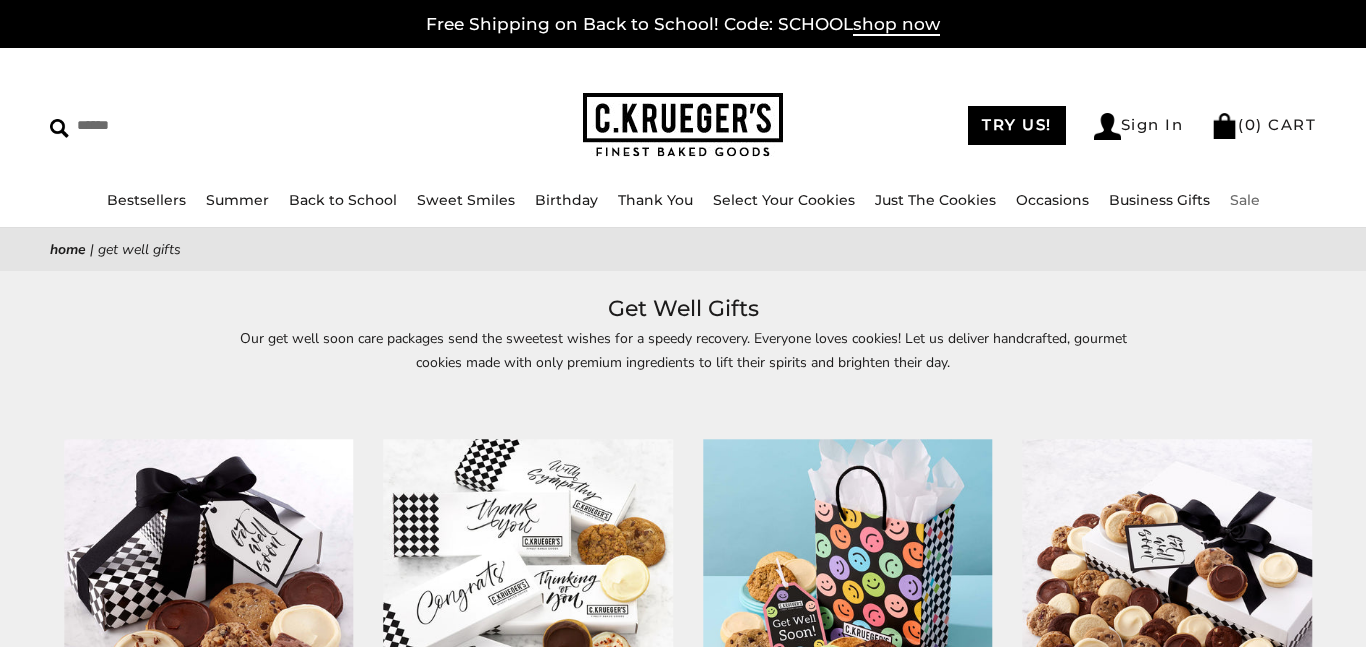 click on "Sale" at bounding box center [1245, 200] 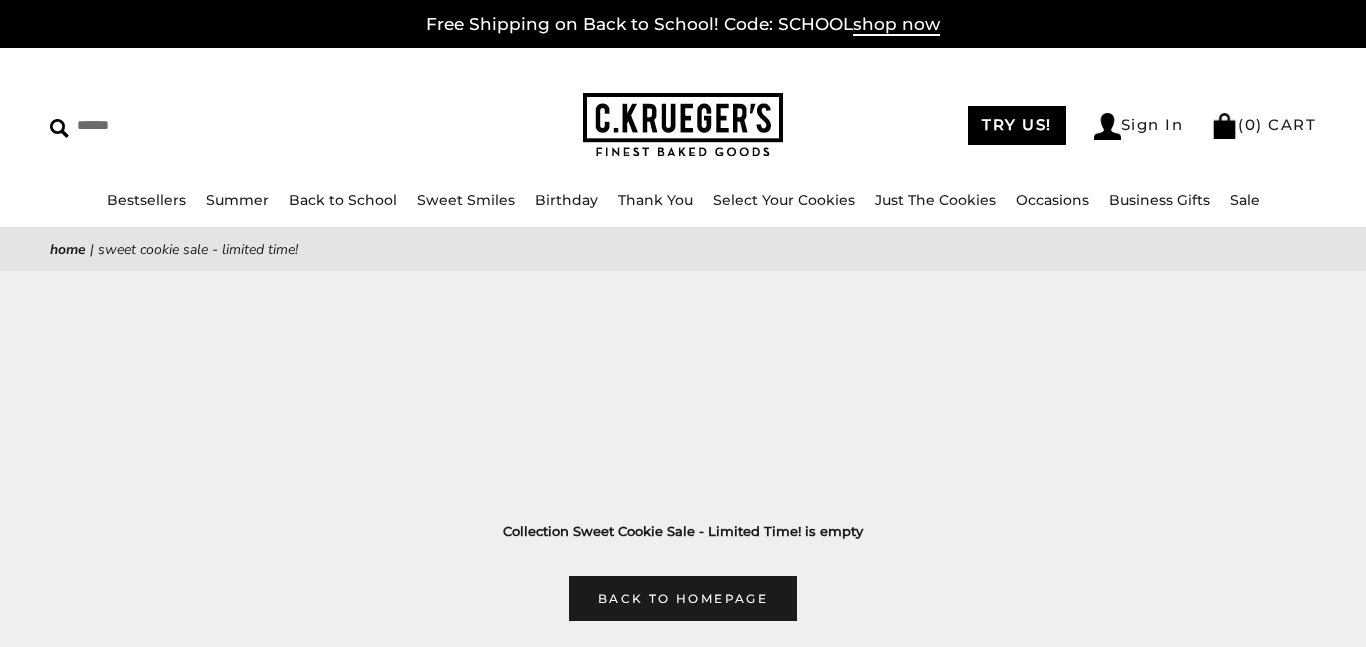 scroll, scrollTop: 326, scrollLeft: 0, axis: vertical 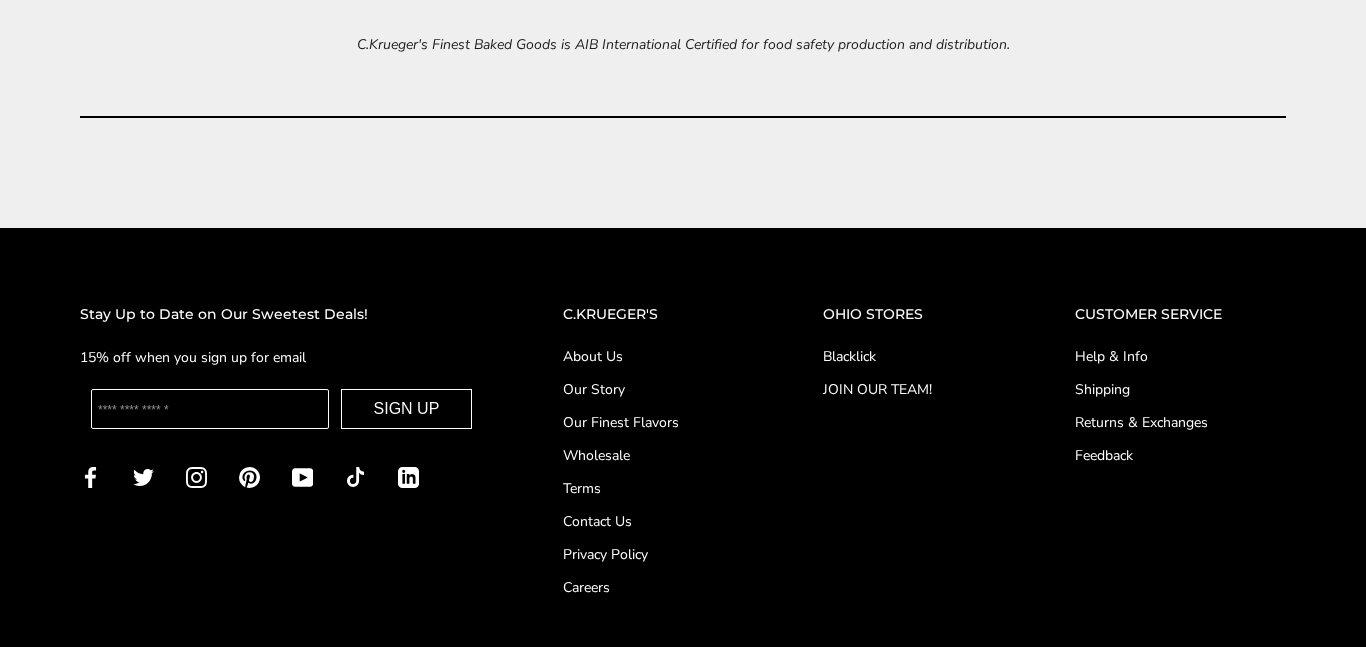 click on "Shipping" at bounding box center (1180, 389) 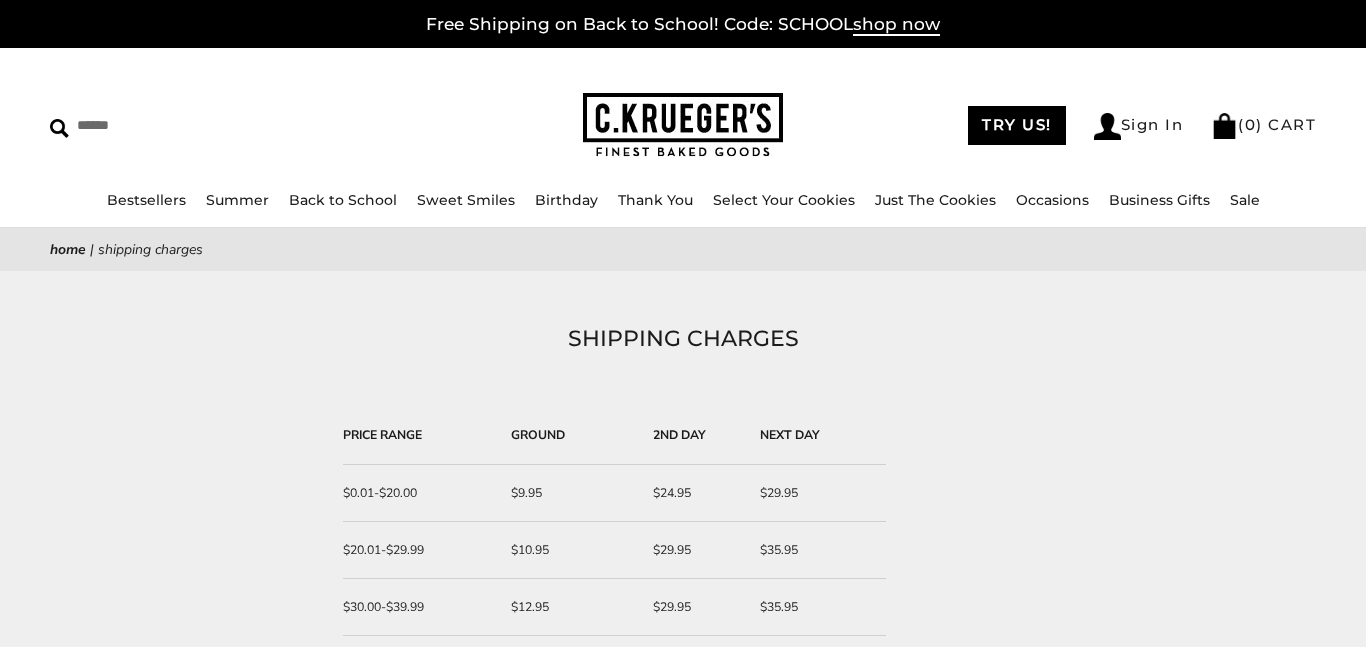 scroll, scrollTop: 31, scrollLeft: 0, axis: vertical 